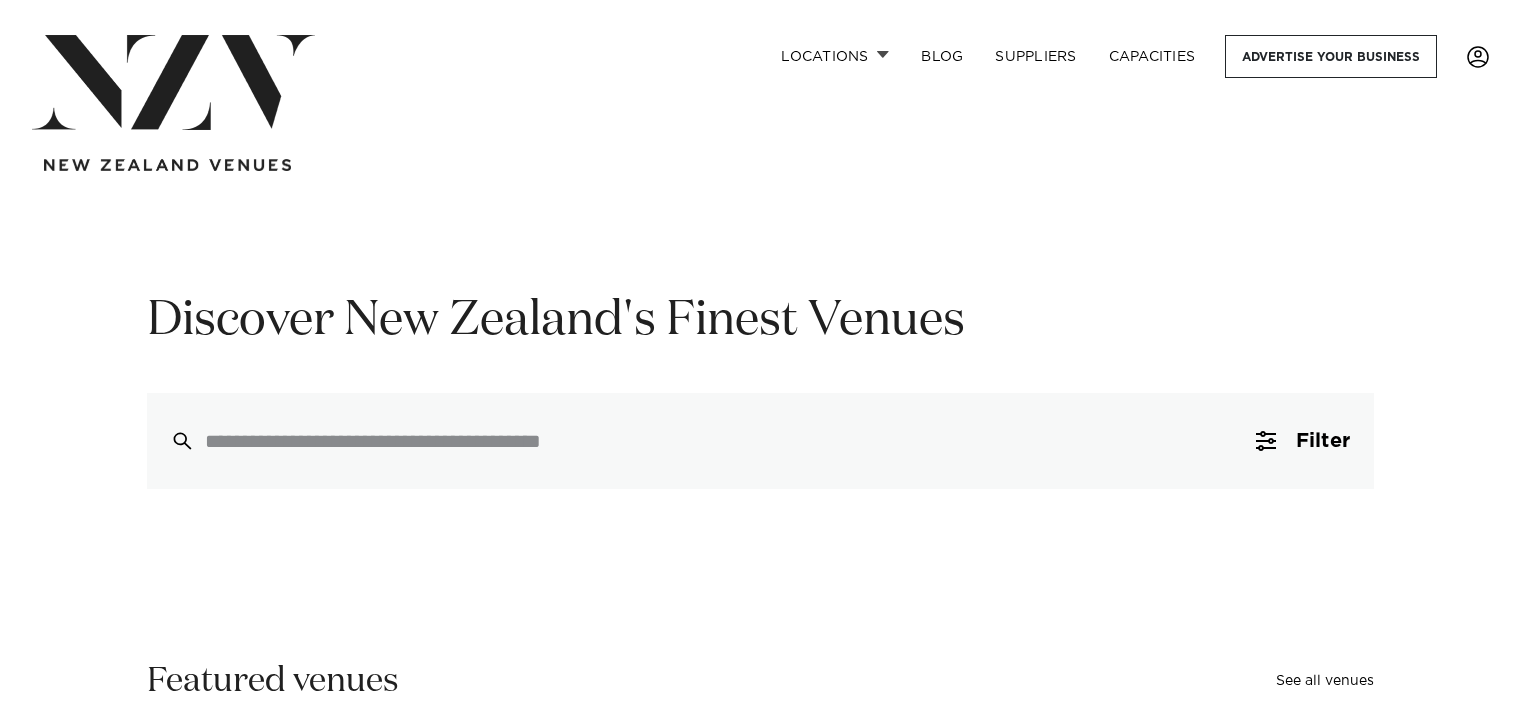 scroll, scrollTop: 0, scrollLeft: 0, axis: both 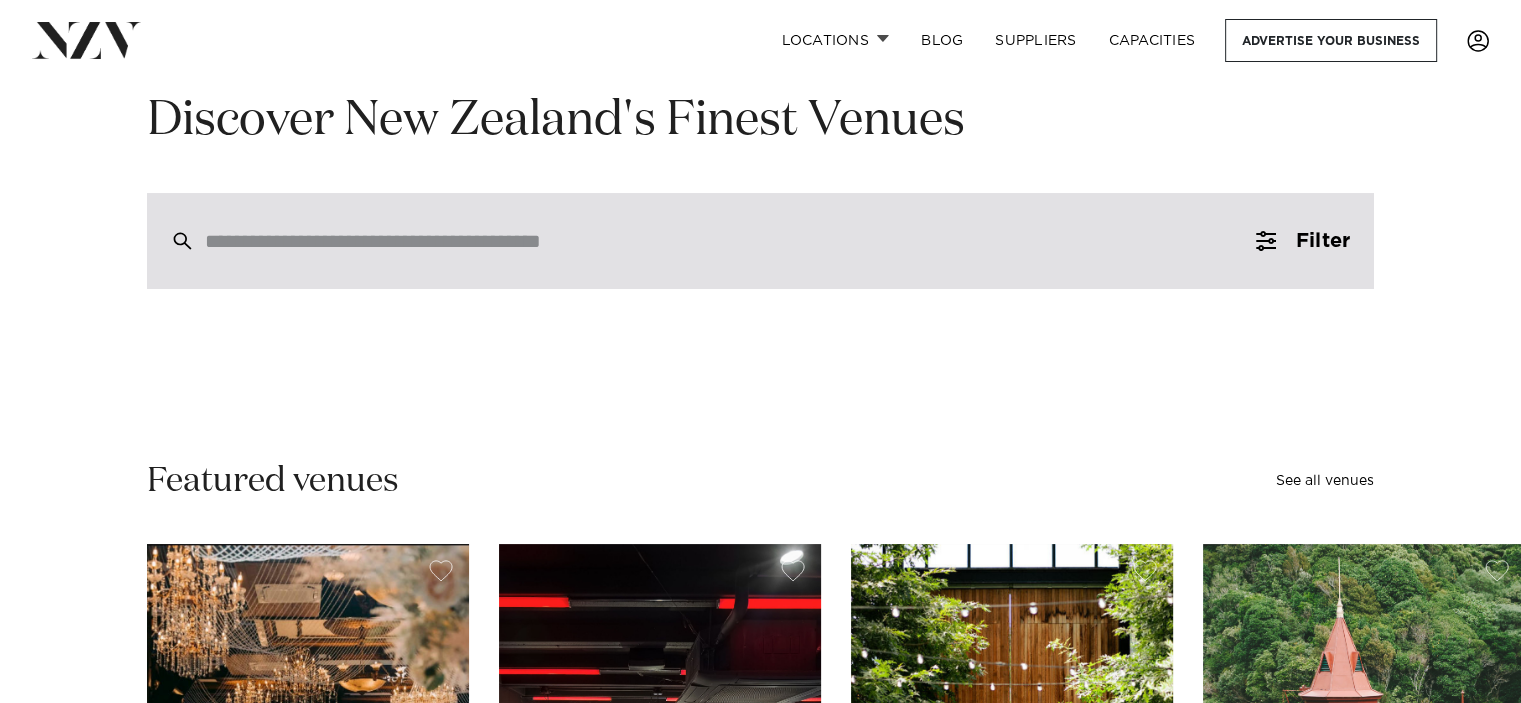 click at bounding box center (718, 241) 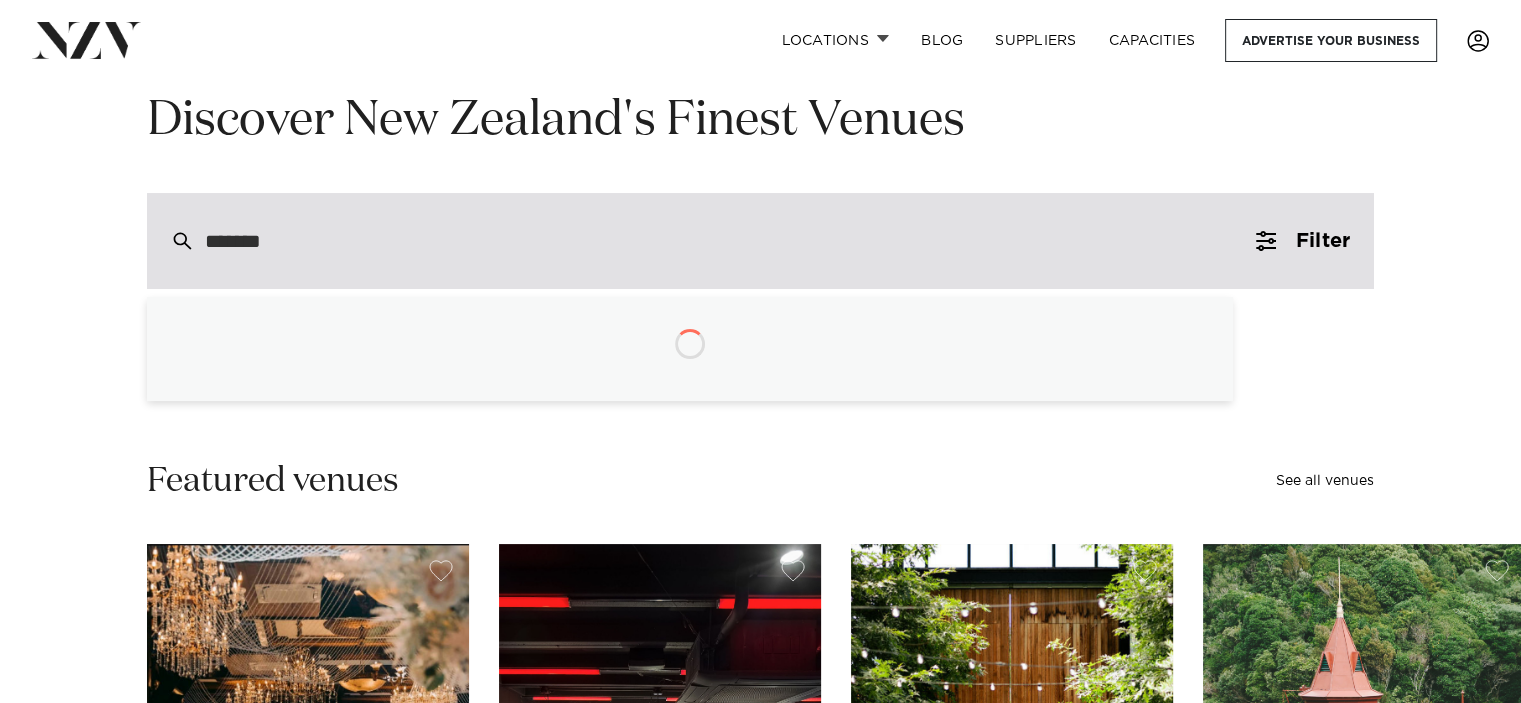 type on "********" 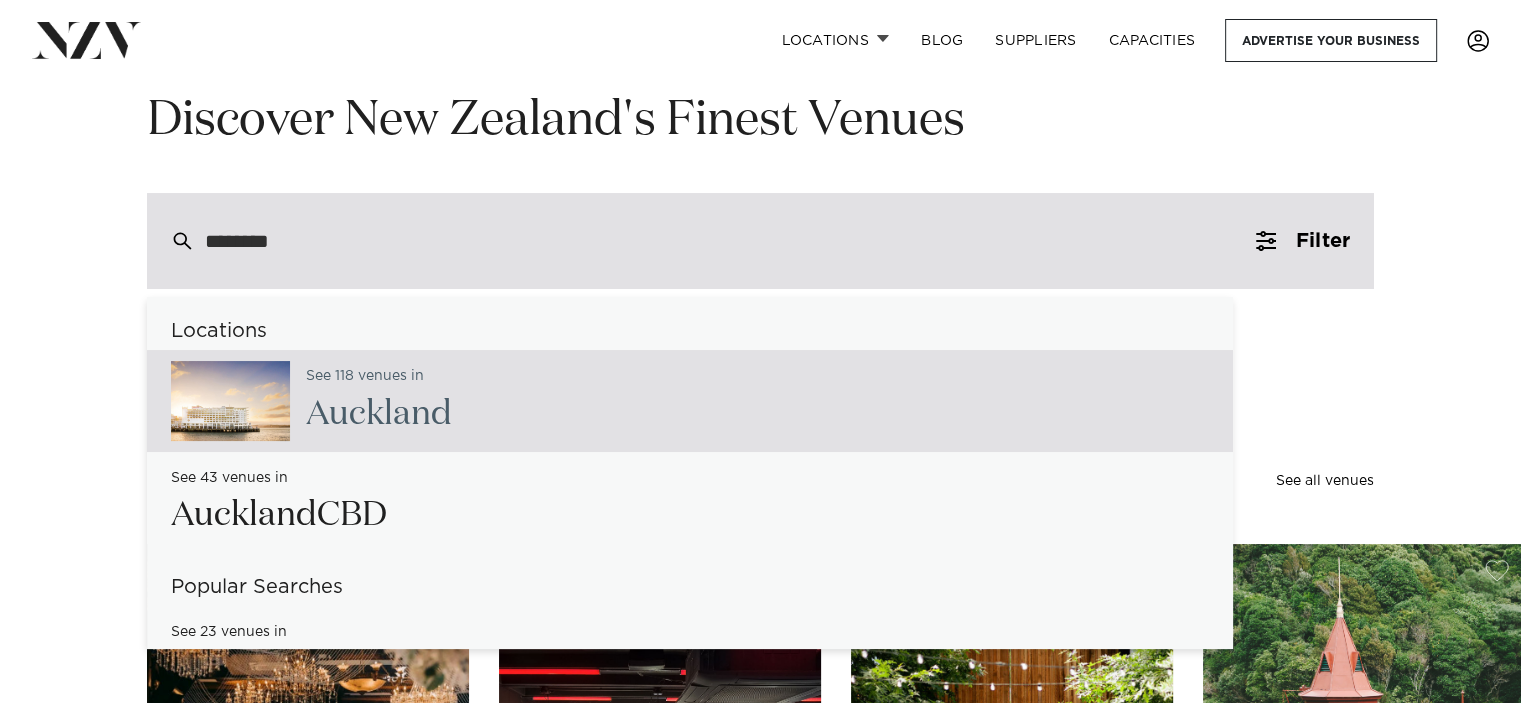 click on "See [NUMBER] venues in
[CITY]" at bounding box center [690, 401] 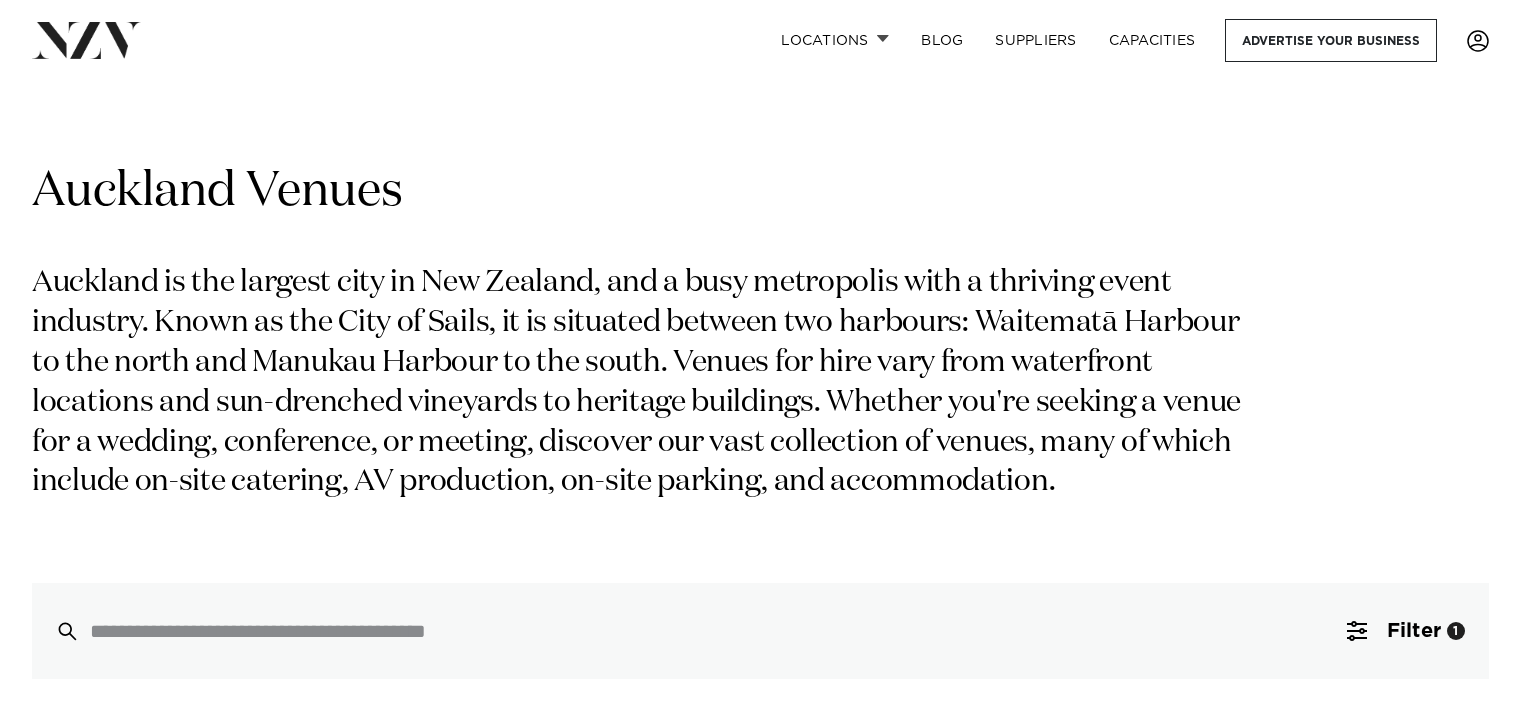 scroll, scrollTop: 0, scrollLeft: 0, axis: both 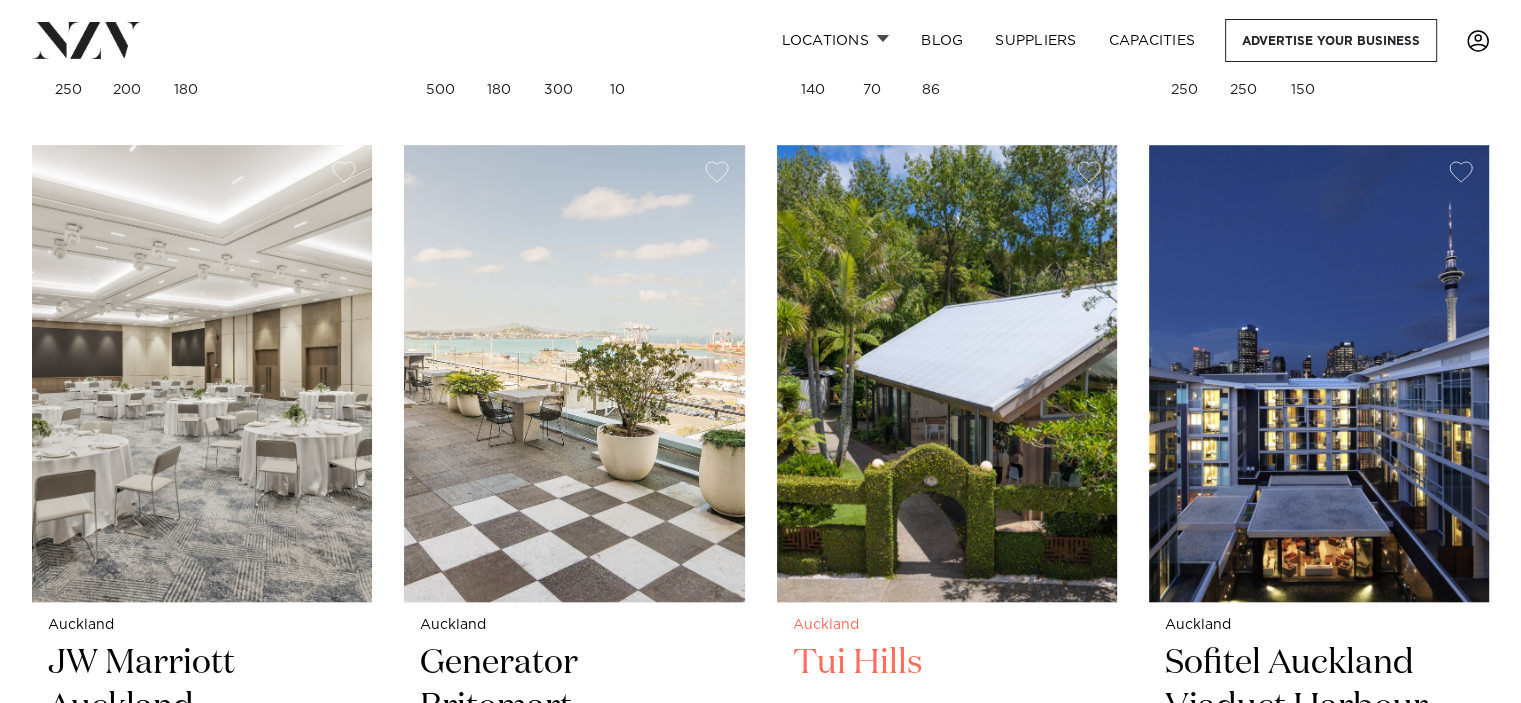 click at bounding box center [947, 373] 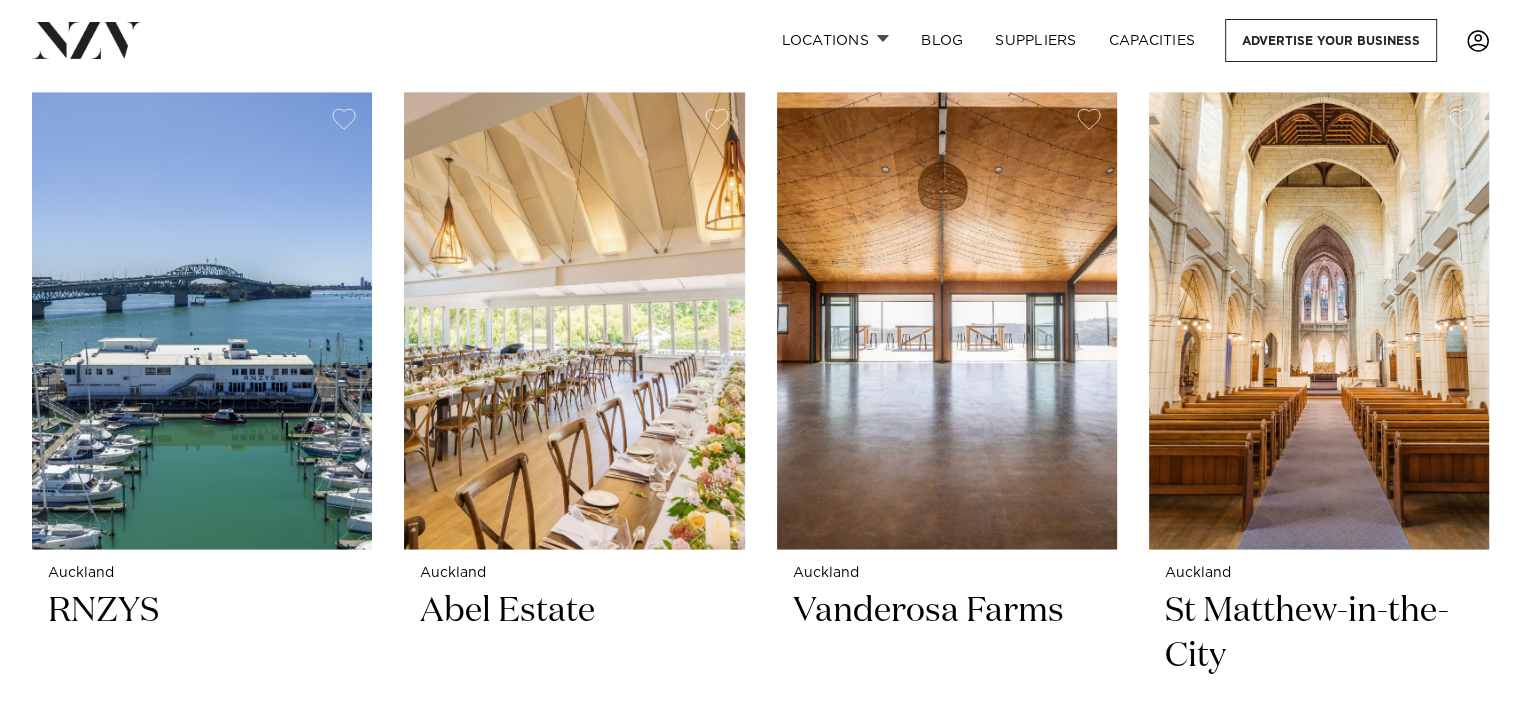 scroll, scrollTop: 3433, scrollLeft: 0, axis: vertical 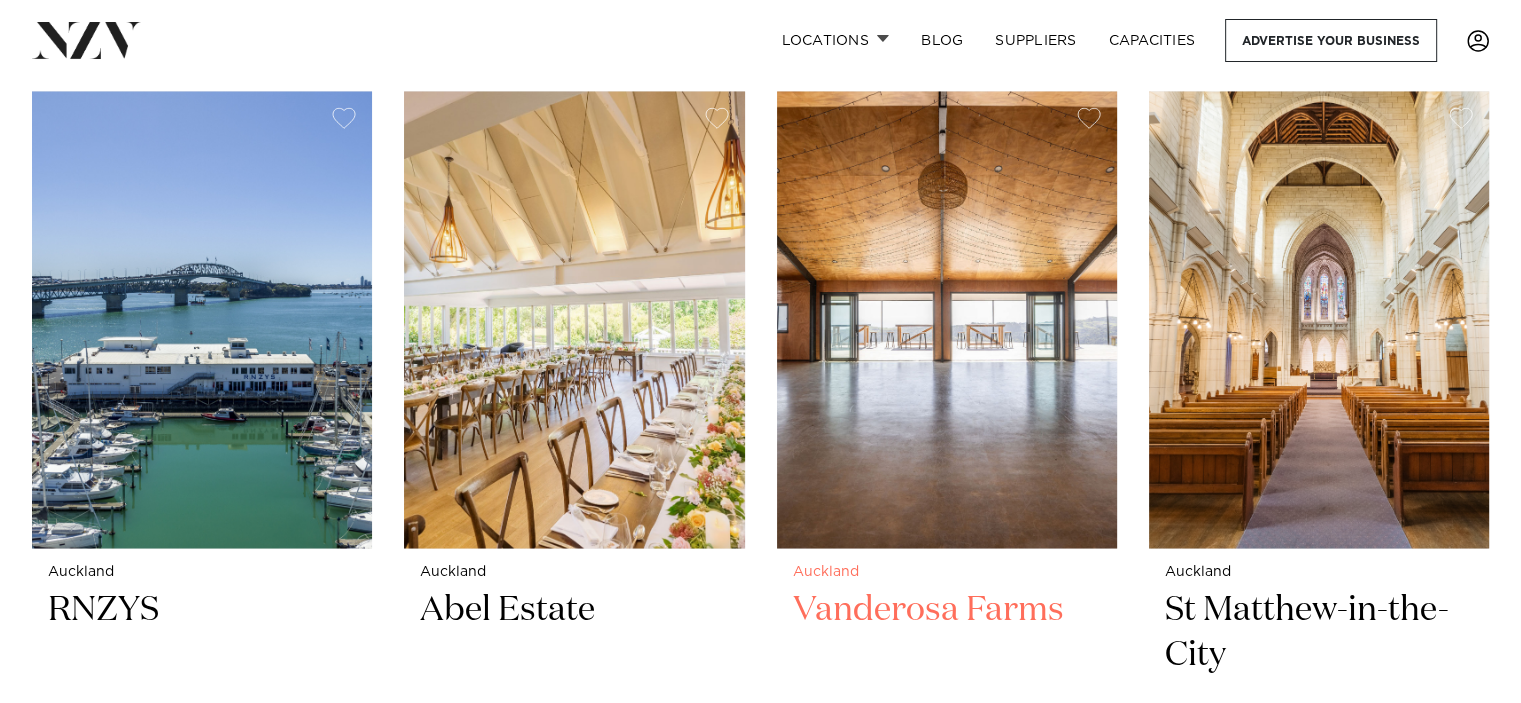 click at bounding box center (947, 319) 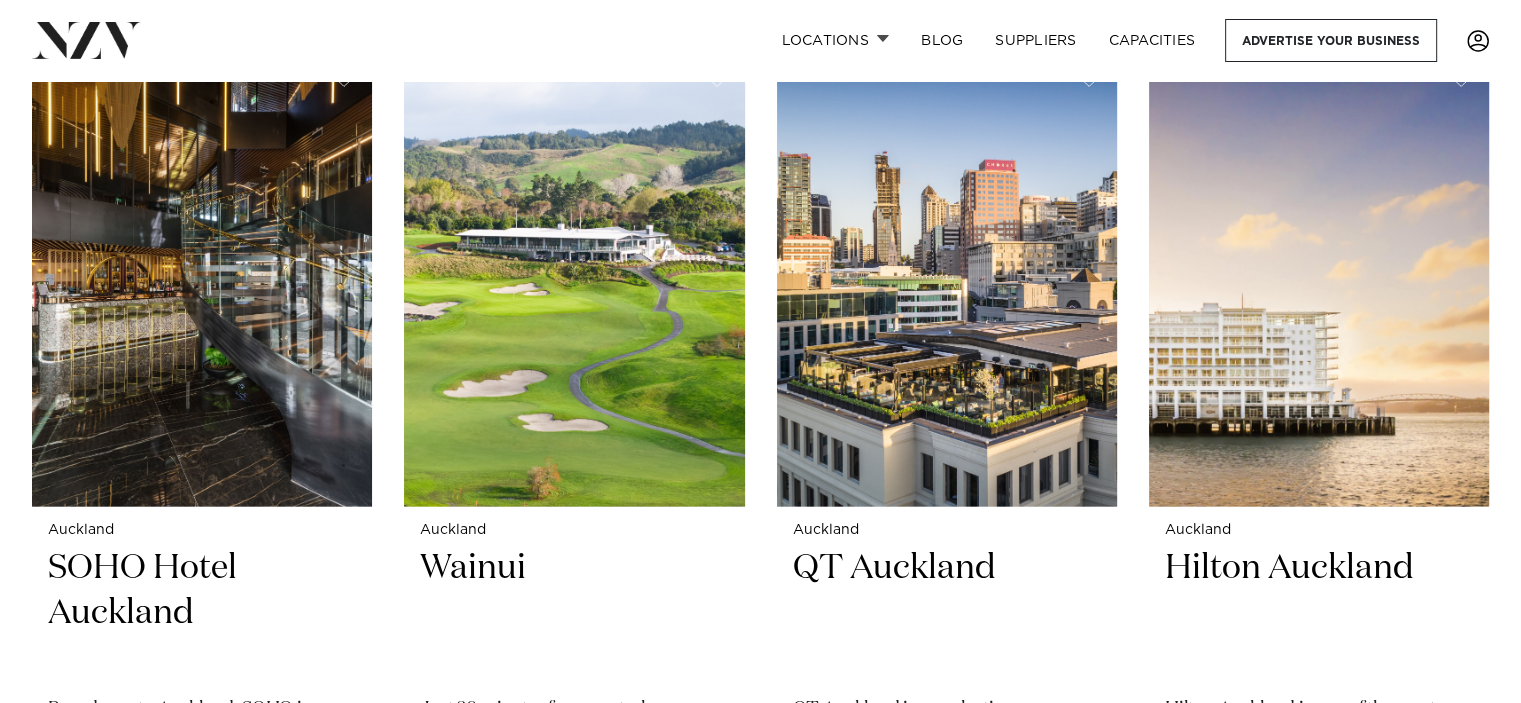 scroll, scrollTop: 4366, scrollLeft: 0, axis: vertical 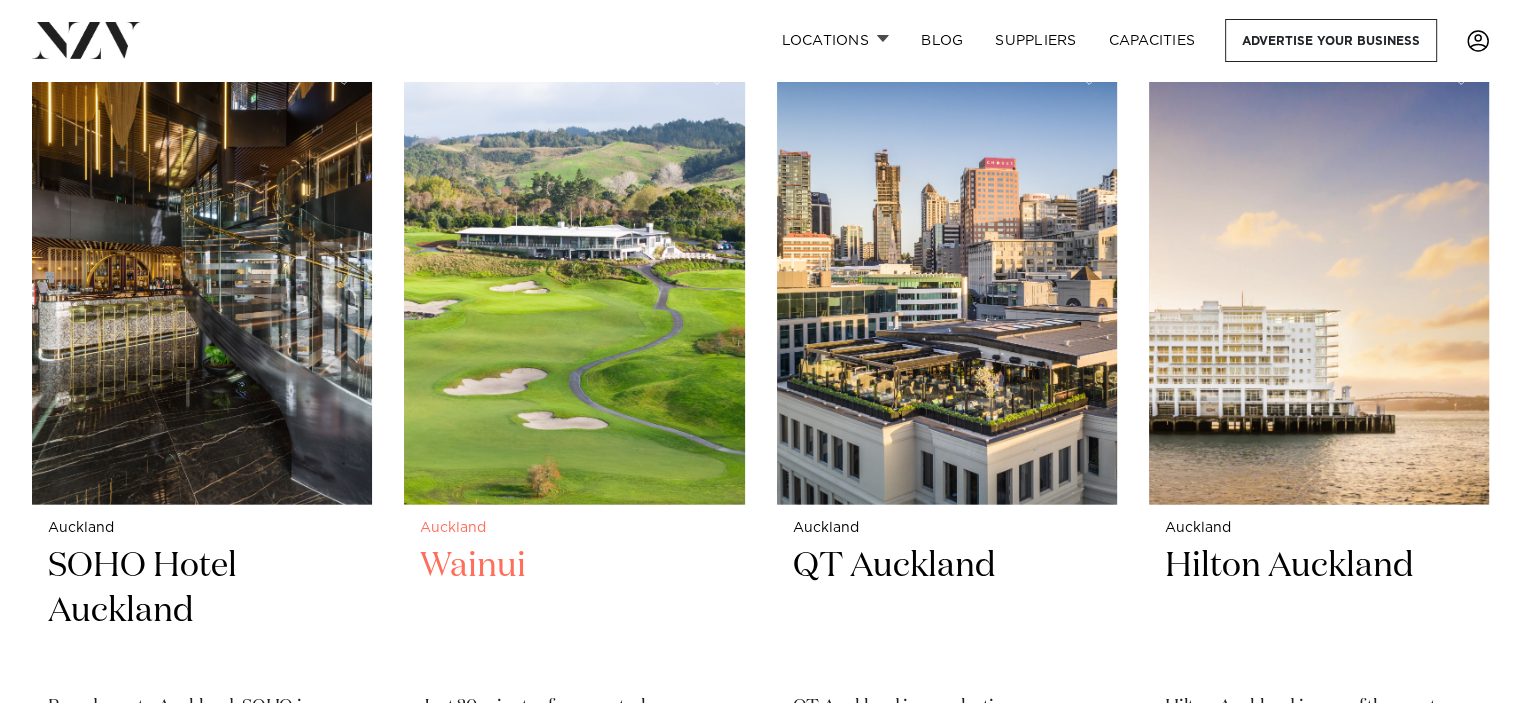 click at bounding box center [574, 276] 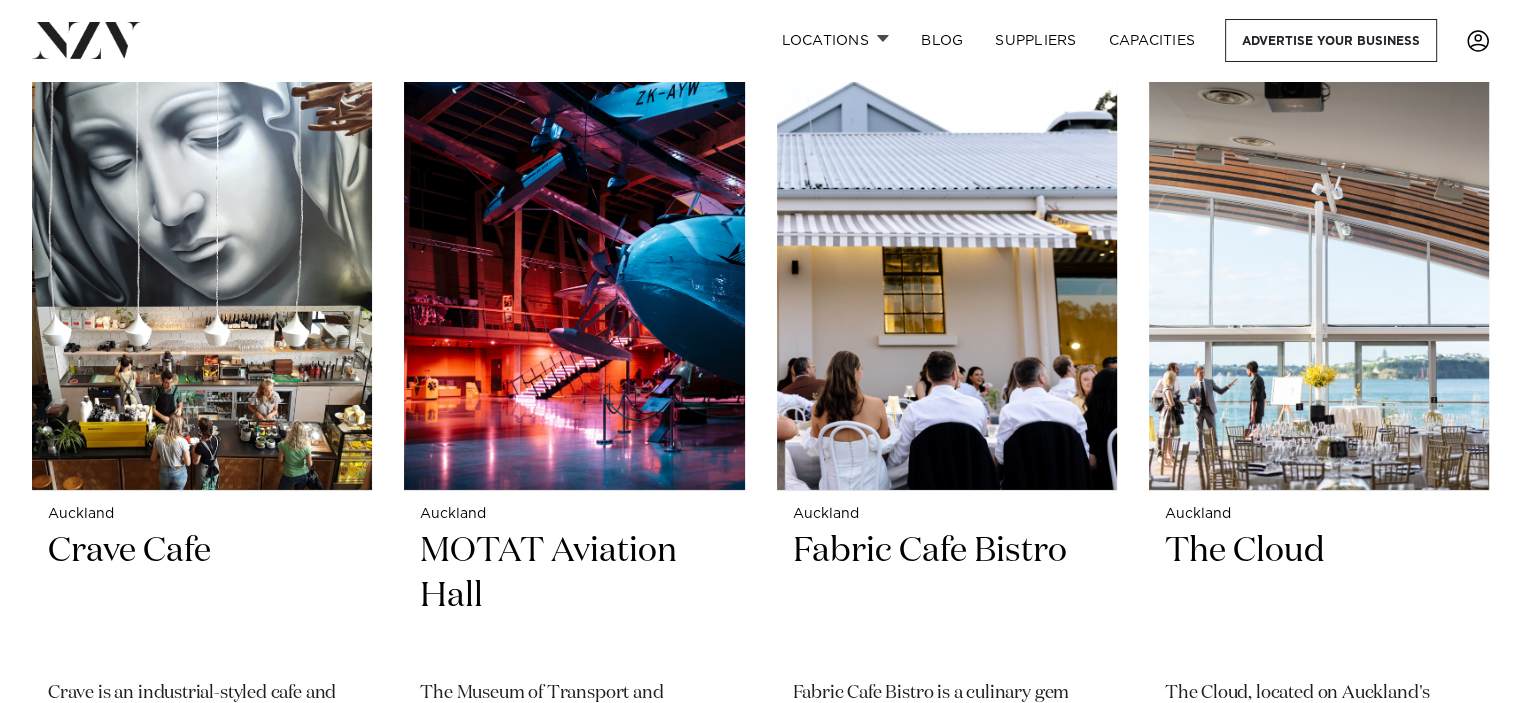 scroll, scrollTop: 14166, scrollLeft: 0, axis: vertical 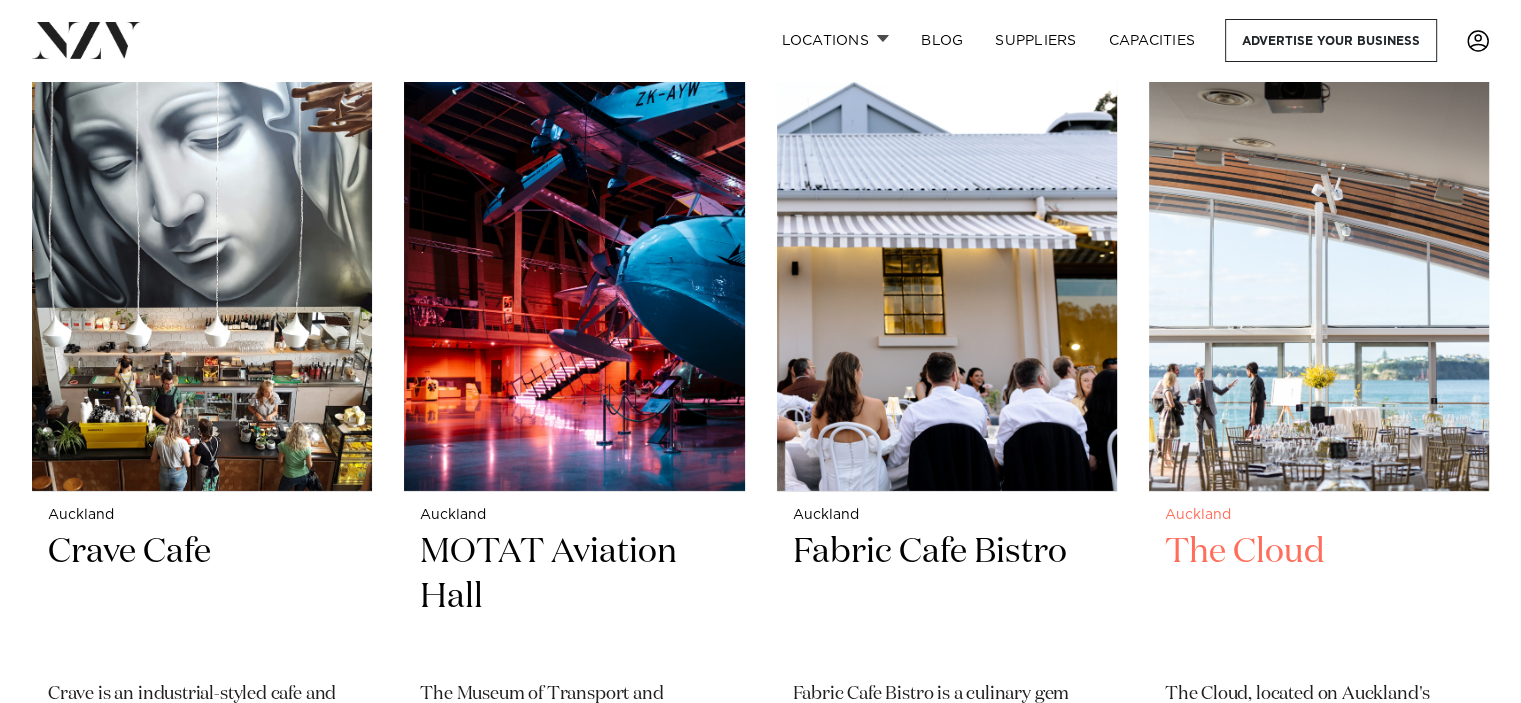 click at bounding box center [1319, 263] 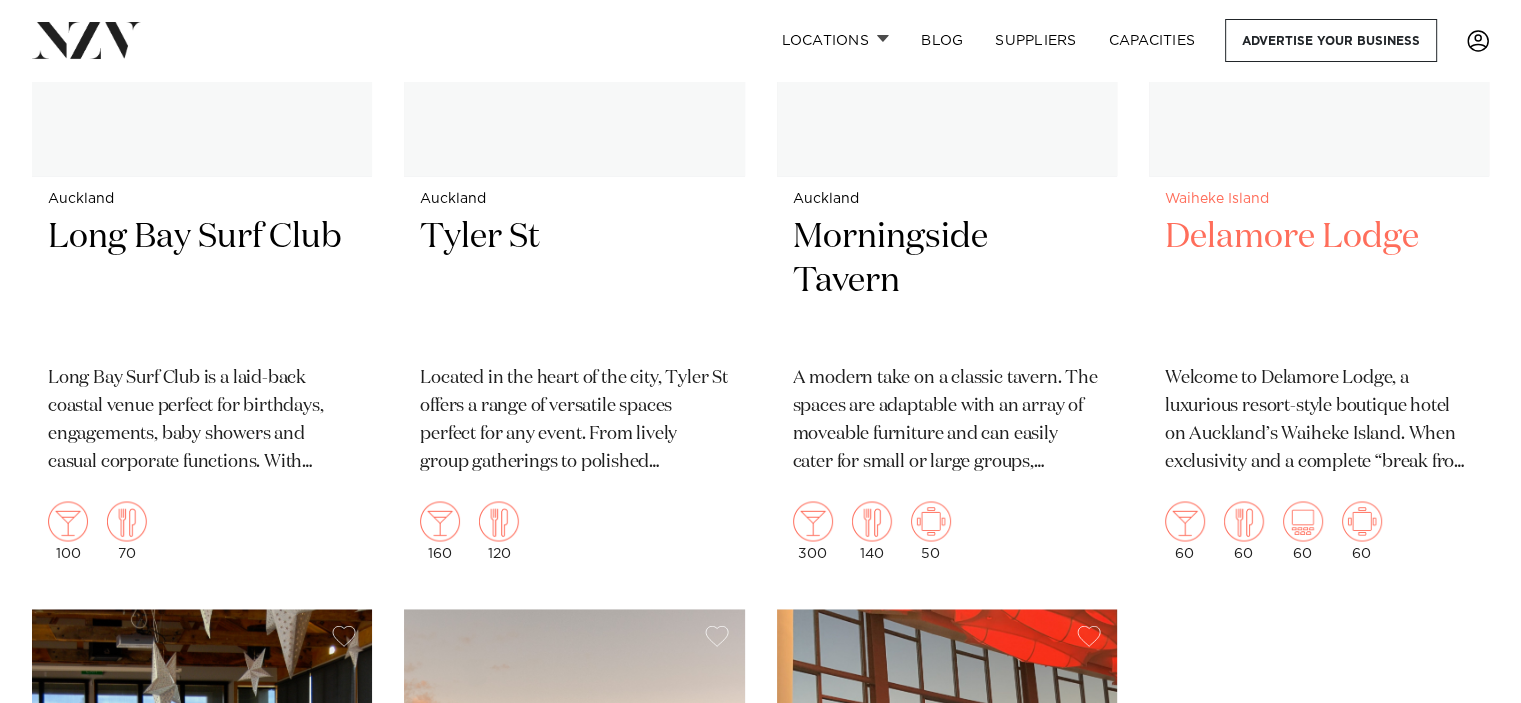 scroll, scrollTop: 26132, scrollLeft: 0, axis: vertical 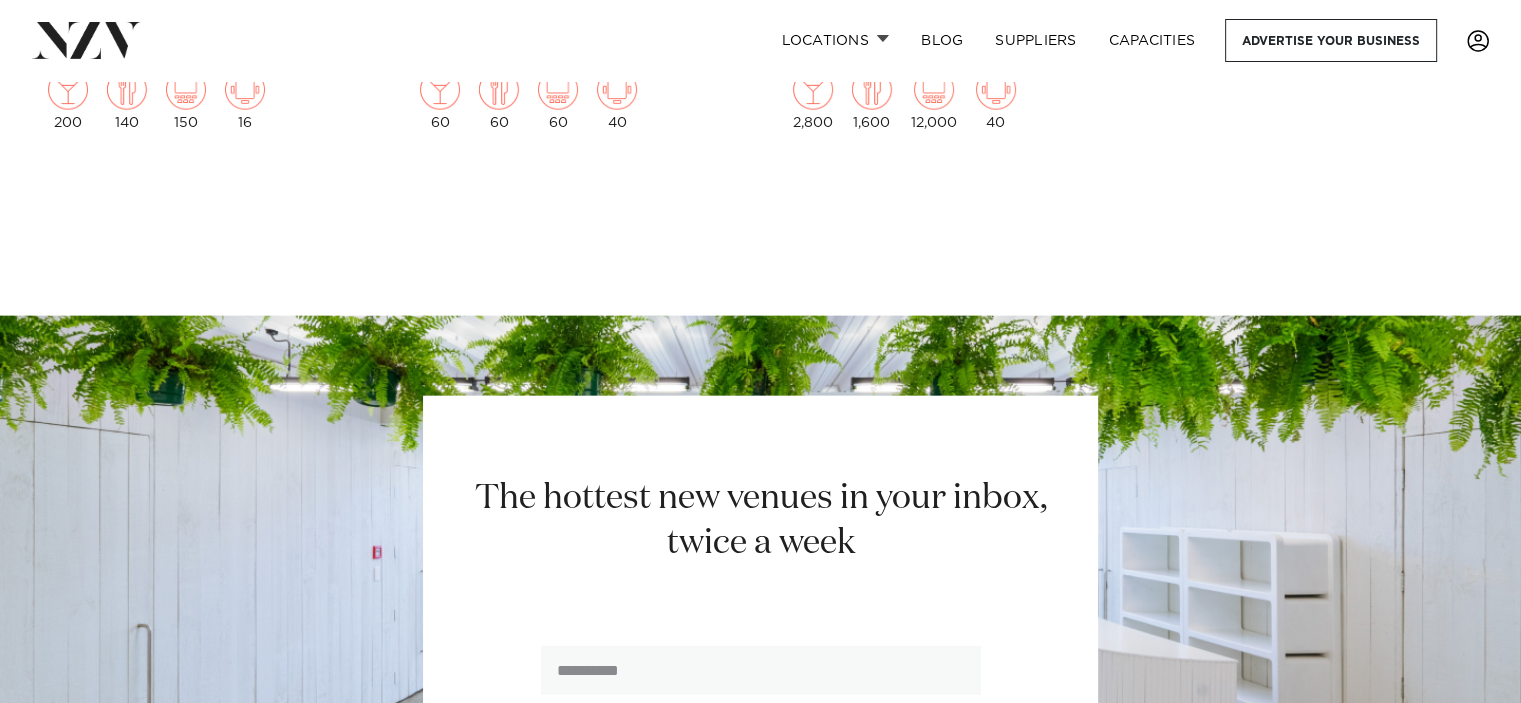 click on "Showing 119 results  for Auckland Venues
Auckland is the largest city in New Zealand, and a busy metropolis with a thriving event industry. Known as the City of Sails, it is situated between two harbours: Waitematā Harbour to the north and Manukau Harbour to the south. Venues for hire vary from waterfront locations and sun-drenched vineyards to heritage buildings. Whether you're seeking a venue for a wedding, conference, or meeting, discover our vast collection of venues, many of which include on-site catering, AV production, on-site parking, and accommodation.
Auckland
Kauri Bay
250" at bounding box center (760, -13142) 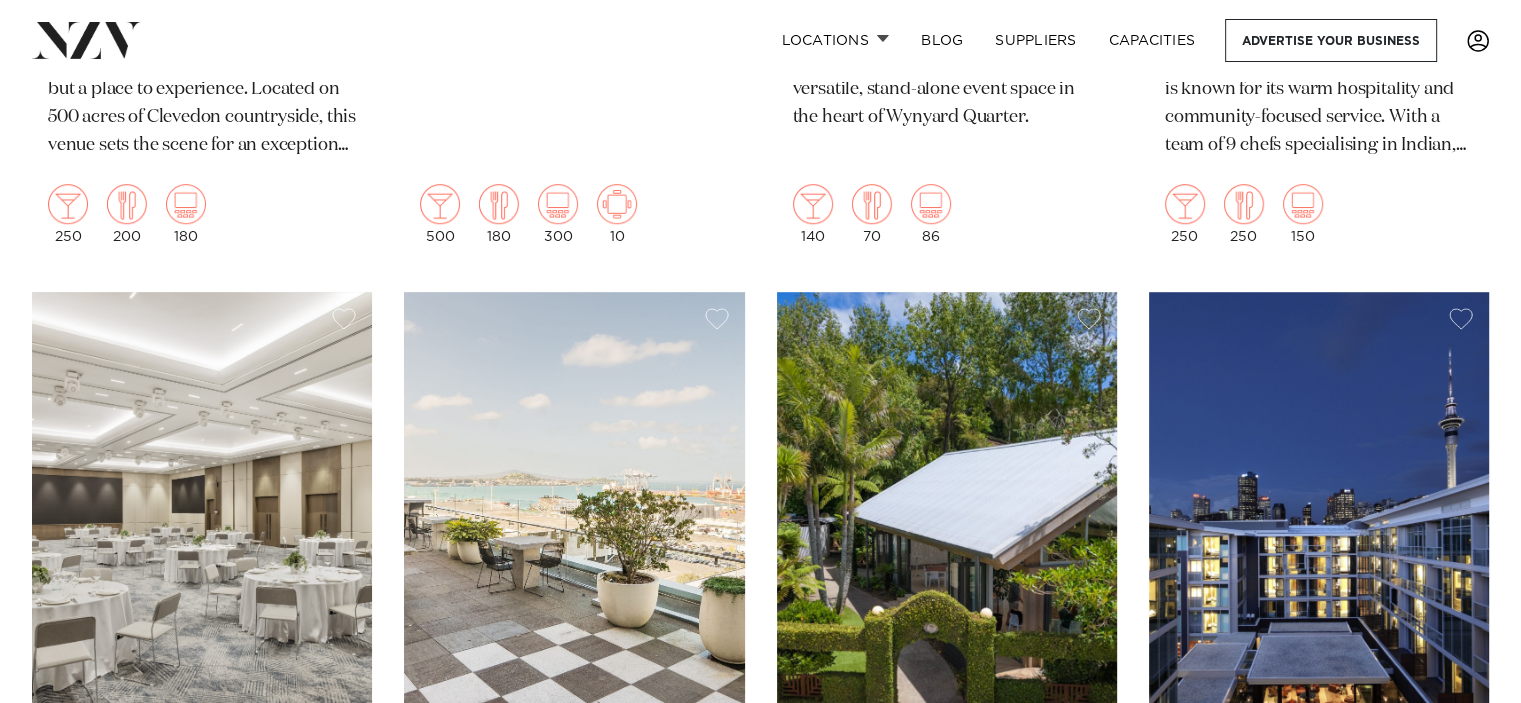 scroll, scrollTop: 0, scrollLeft: 0, axis: both 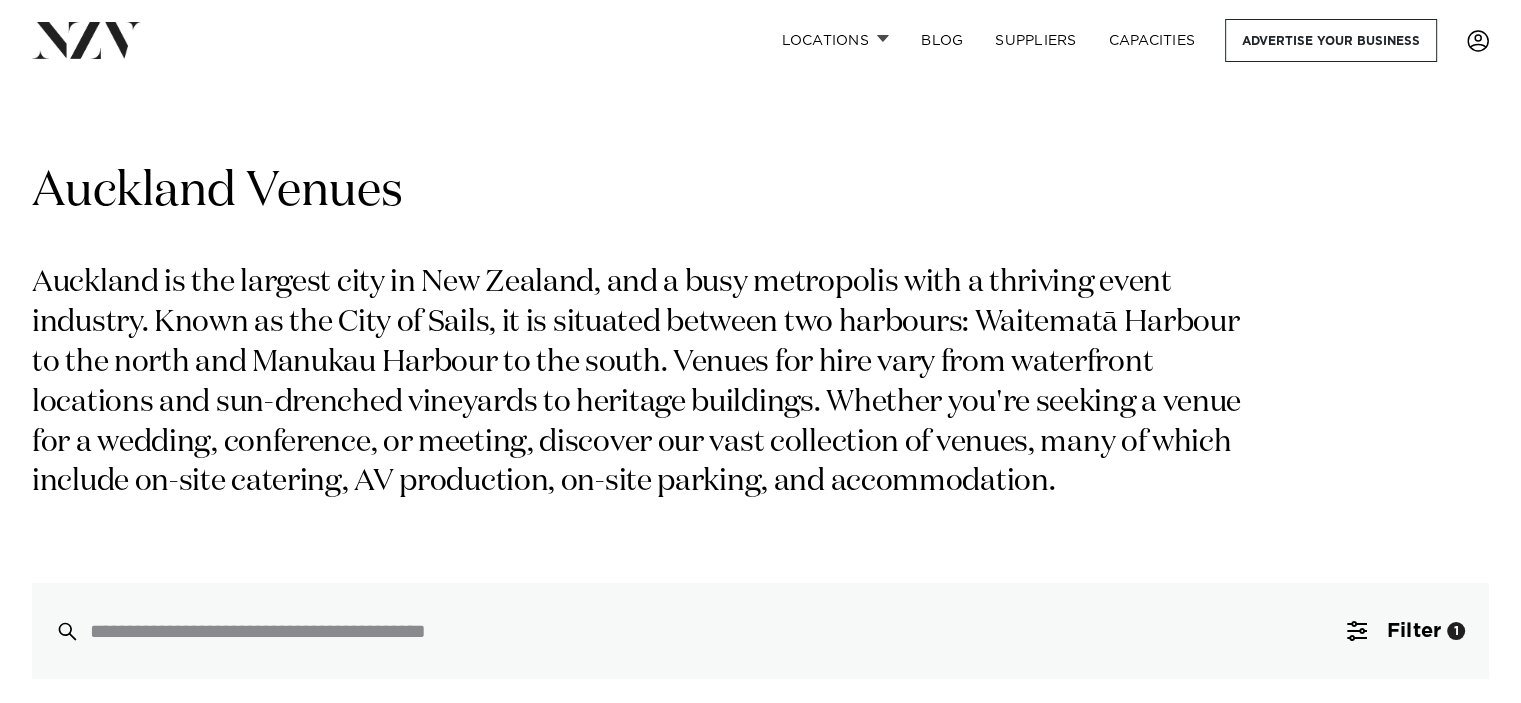 click on "Auckland Venues
Auckland is the largest city in New Zealand, and a busy metropolis with a thriving event industry. Known as the City of Sails, it is situated between two harbours: Waitematā Harbour to the north and Manukau Harbour to the south. Venues for hire vary from waterfront locations and sun-drenched vineyards to heritage buildings. Whether you're seeking a venue for a wedding, conference, or meeting, discover our vast collection of venues, many of which include on-site catering, AV production, on-site parking, and accommodation.
Filter 1
Filters
Search Type
Venue
Supplier
See more
Locations
Auckland
Wellington" at bounding box center (760, 420) 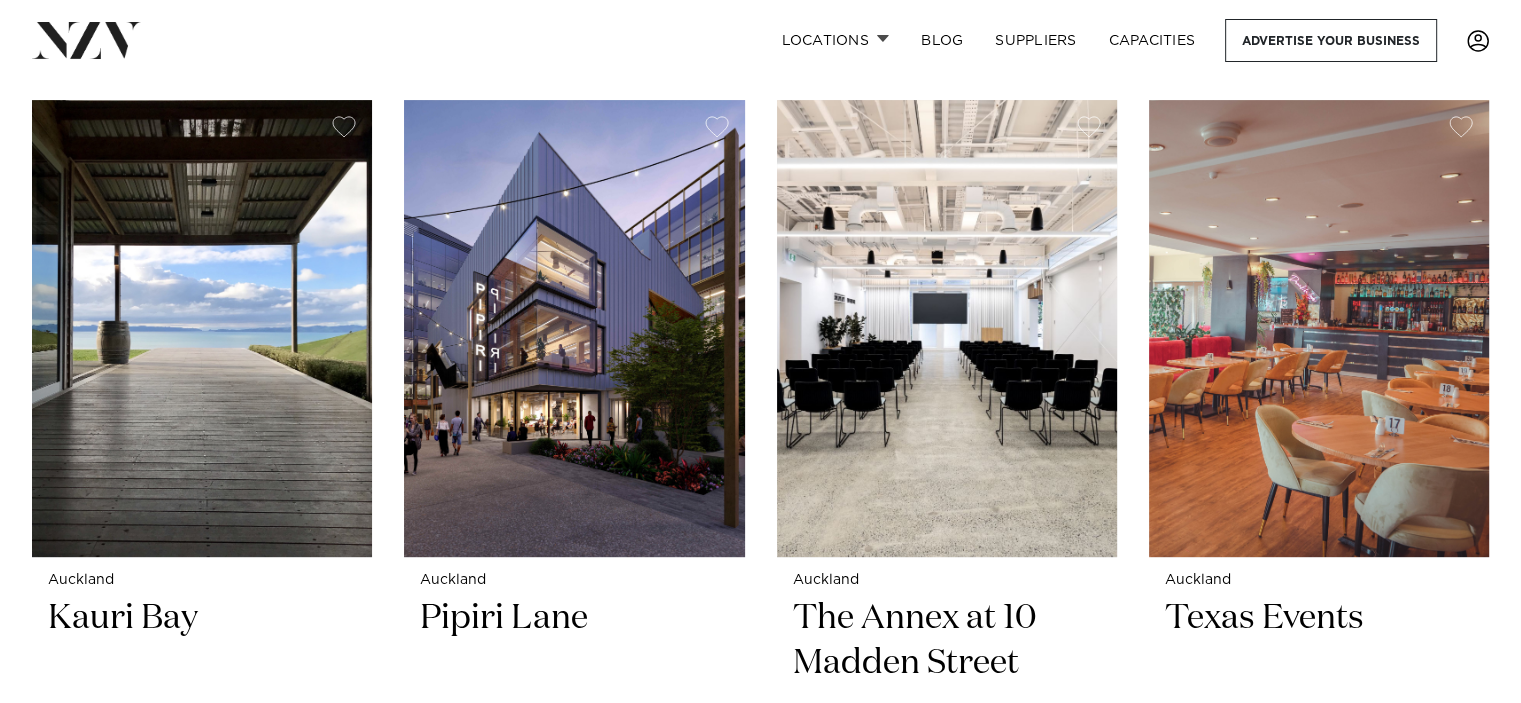 scroll, scrollTop: 766, scrollLeft: 0, axis: vertical 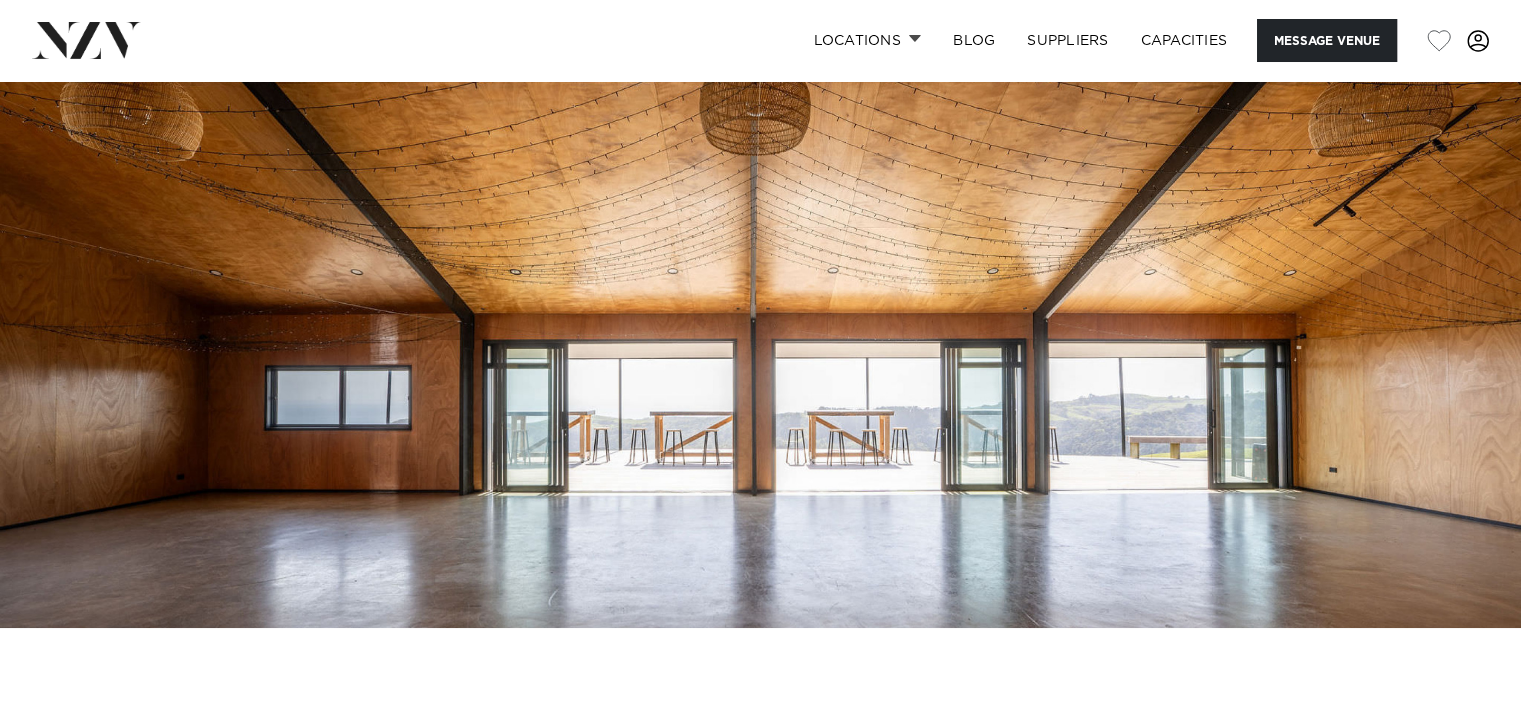 click at bounding box center [760, 271] 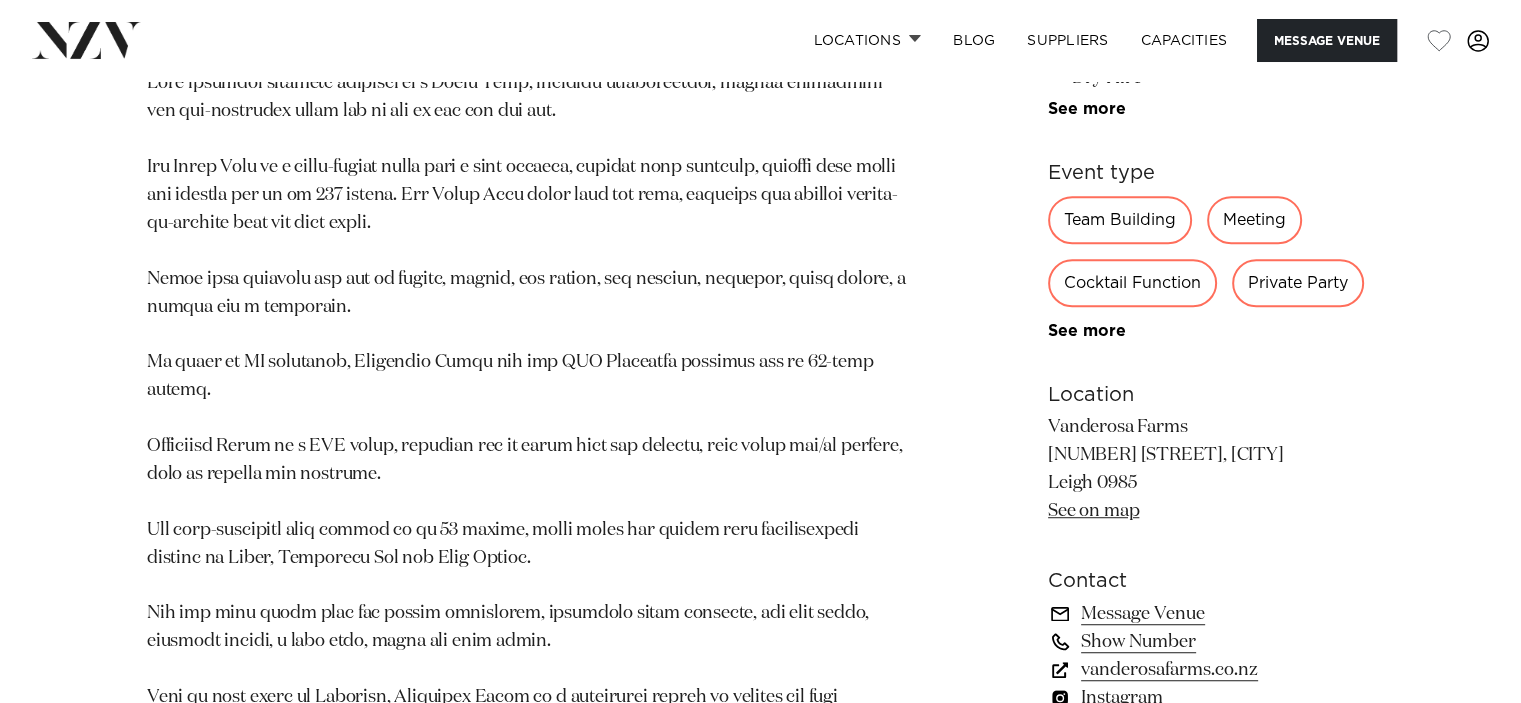 scroll, scrollTop: 1166, scrollLeft: 0, axis: vertical 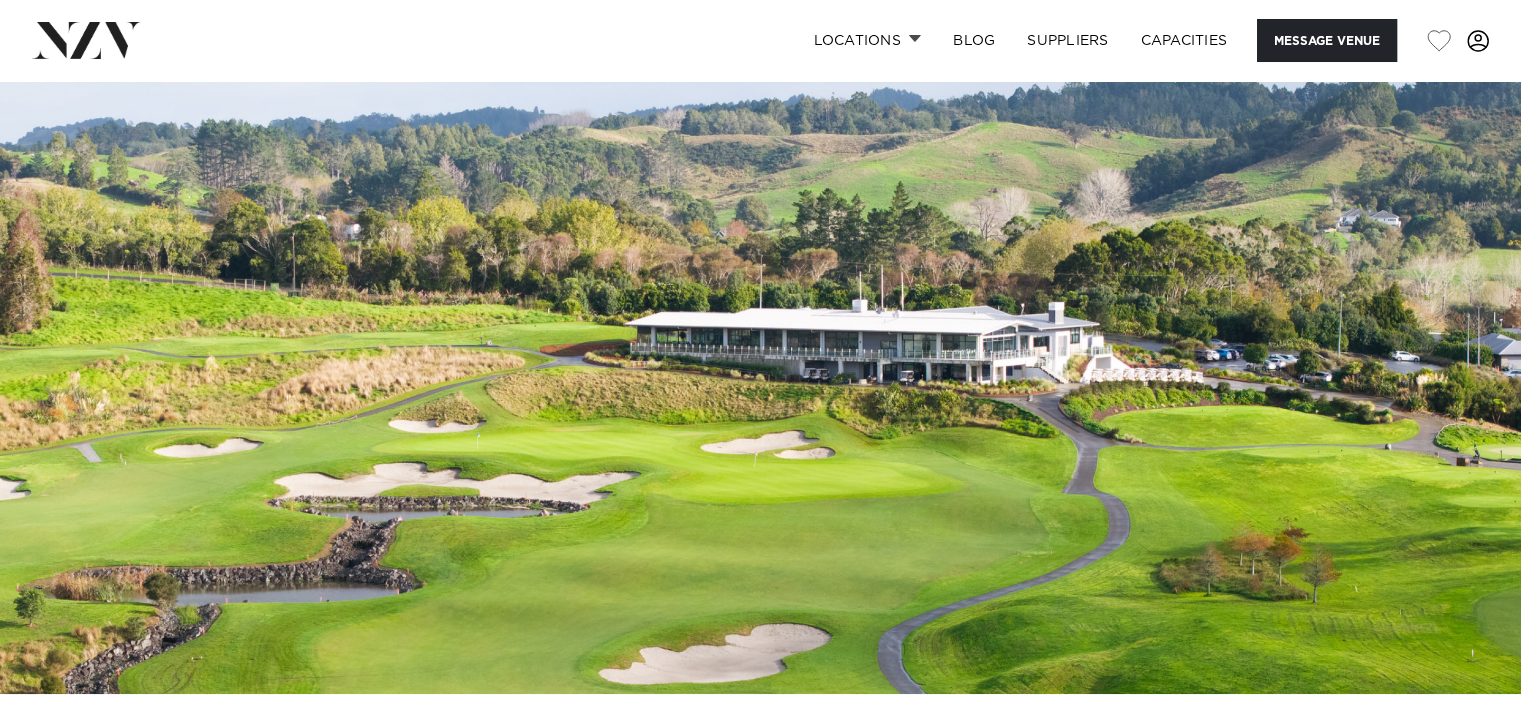 click at bounding box center [760, 337] 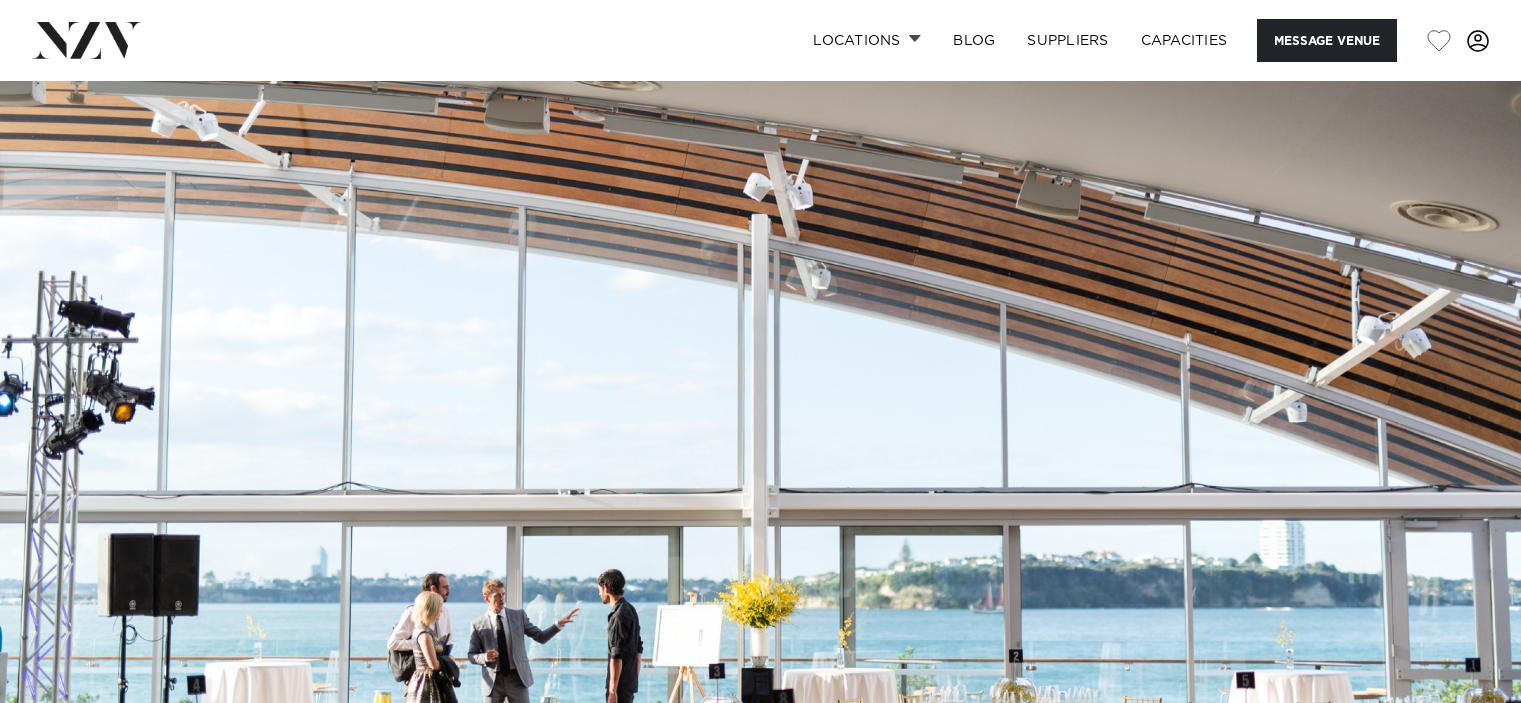 scroll, scrollTop: 0, scrollLeft: 0, axis: both 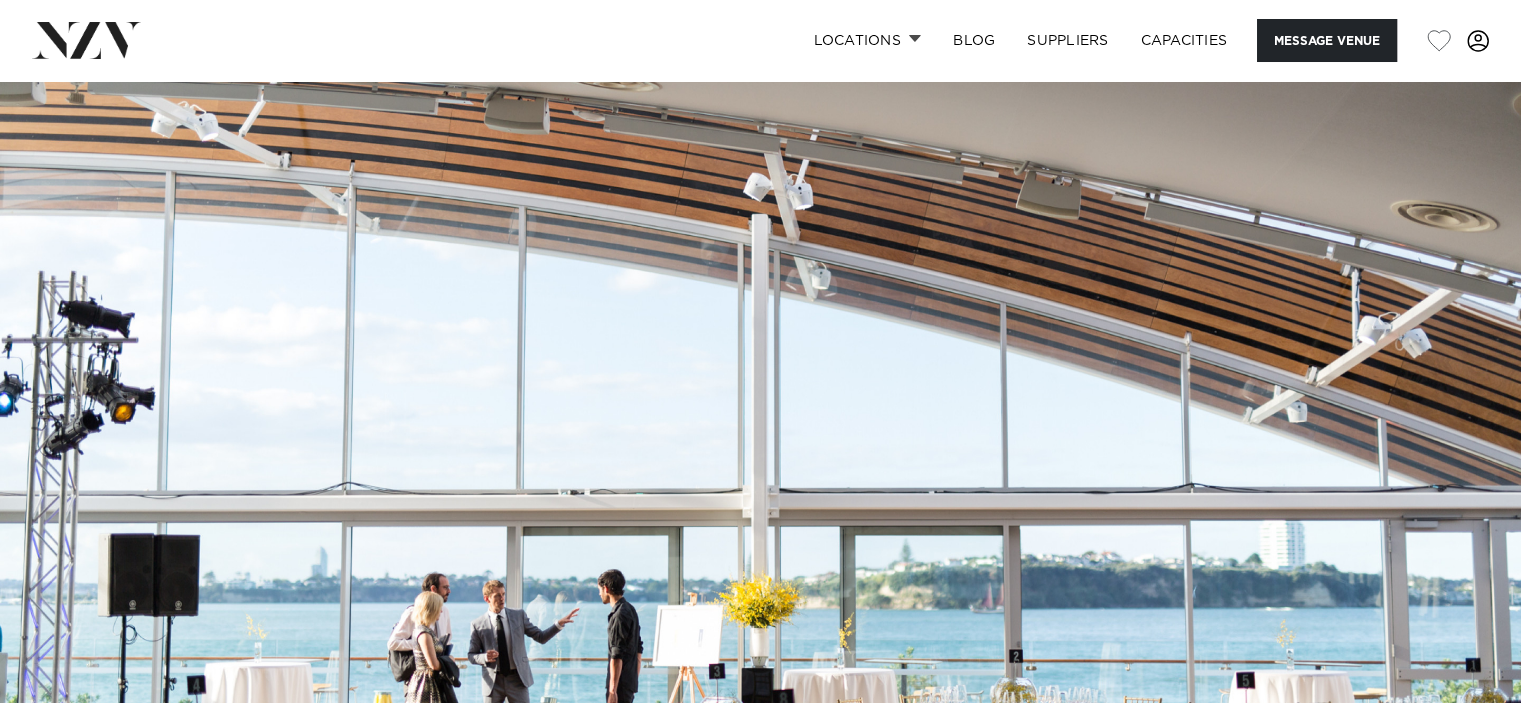 click at bounding box center (760, 437) 